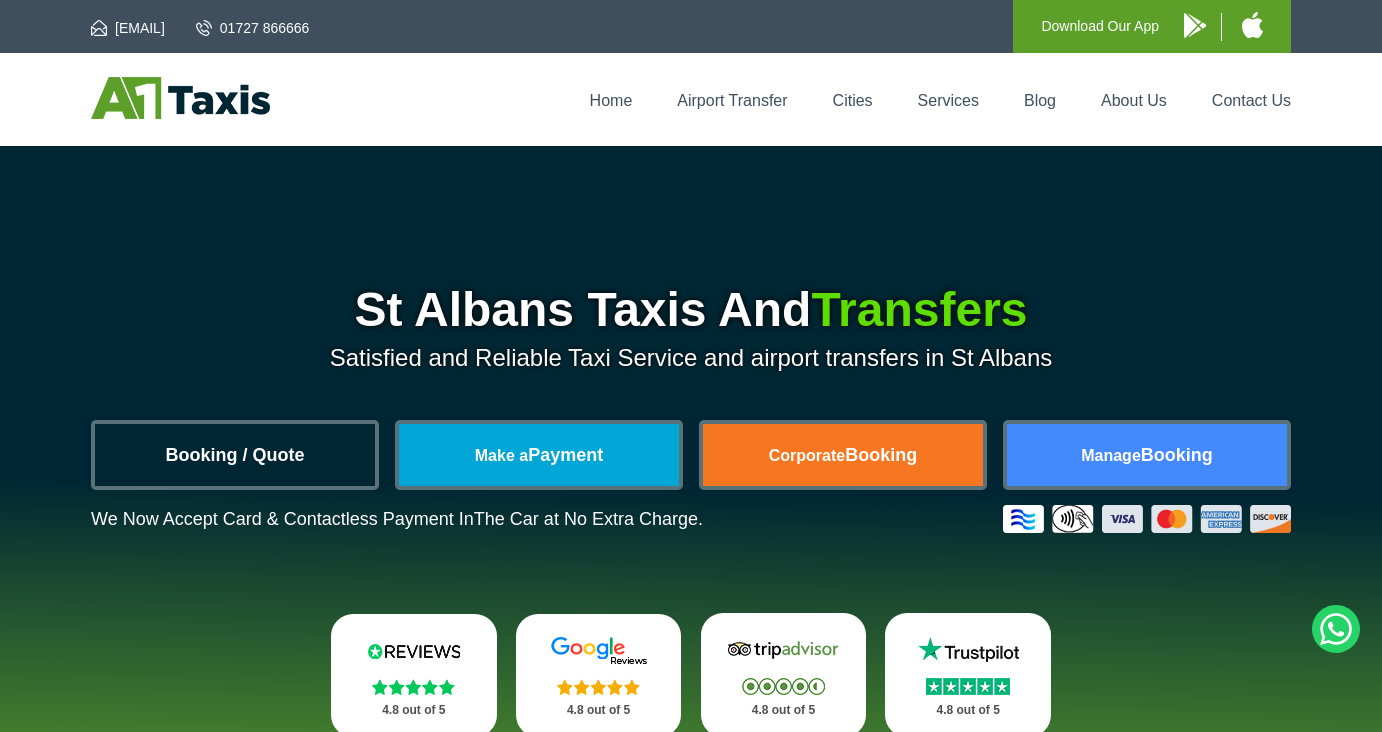 scroll, scrollTop: 0, scrollLeft: 0, axis: both 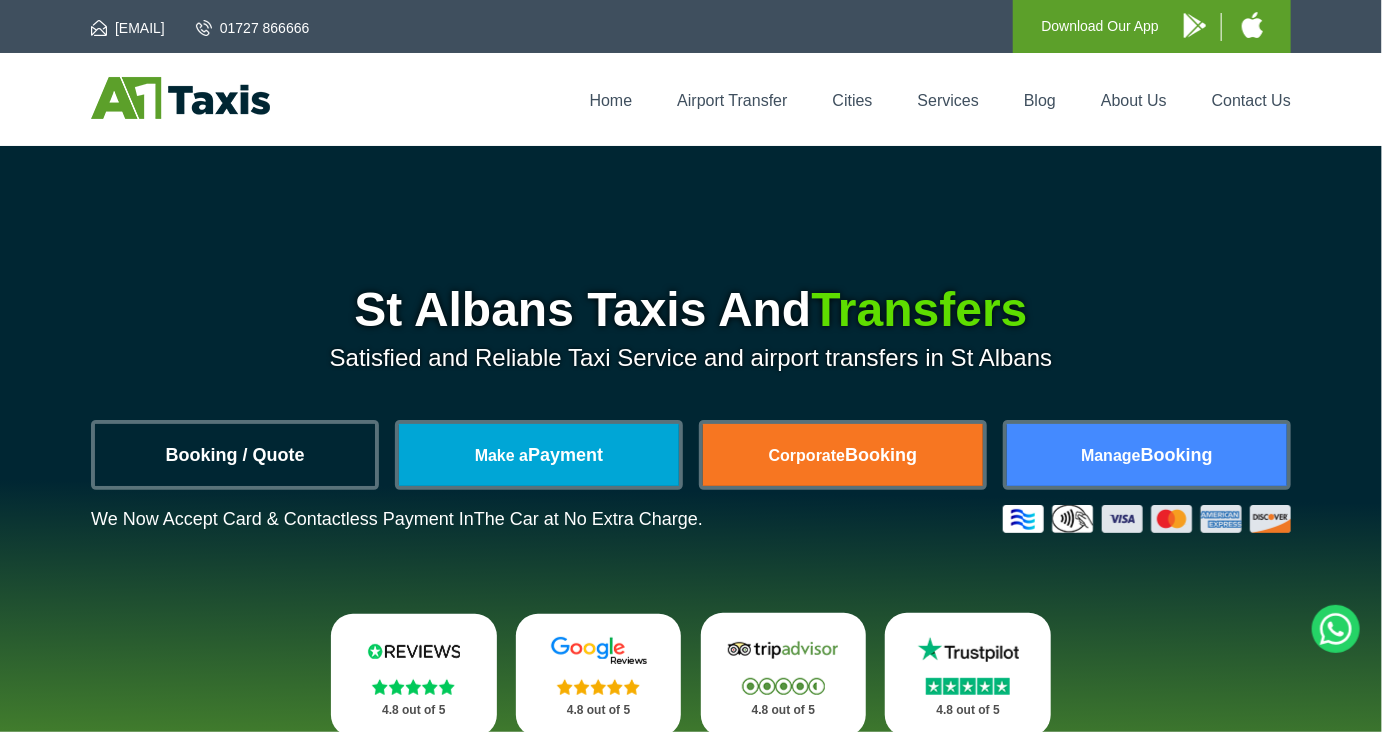 click on "Booking / Quote" at bounding box center (235, 455) 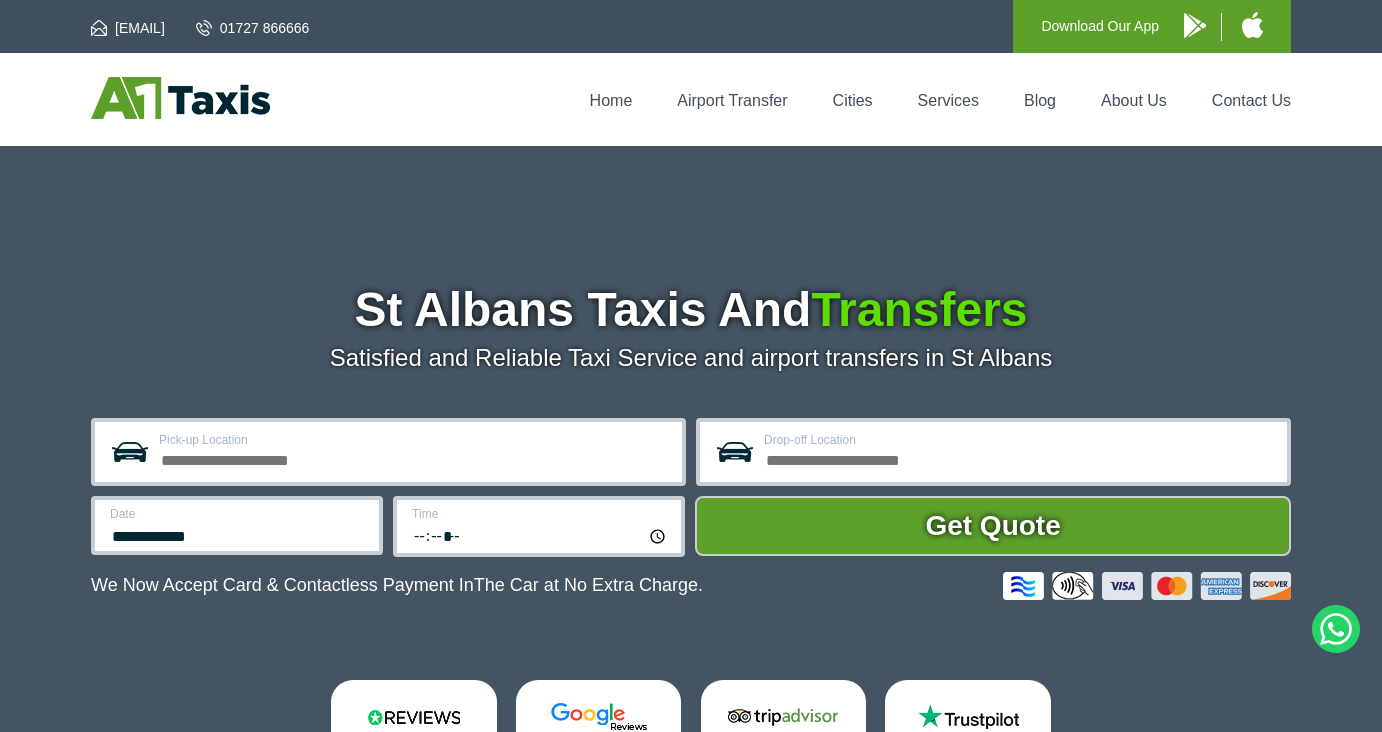 scroll, scrollTop: 0, scrollLeft: 0, axis: both 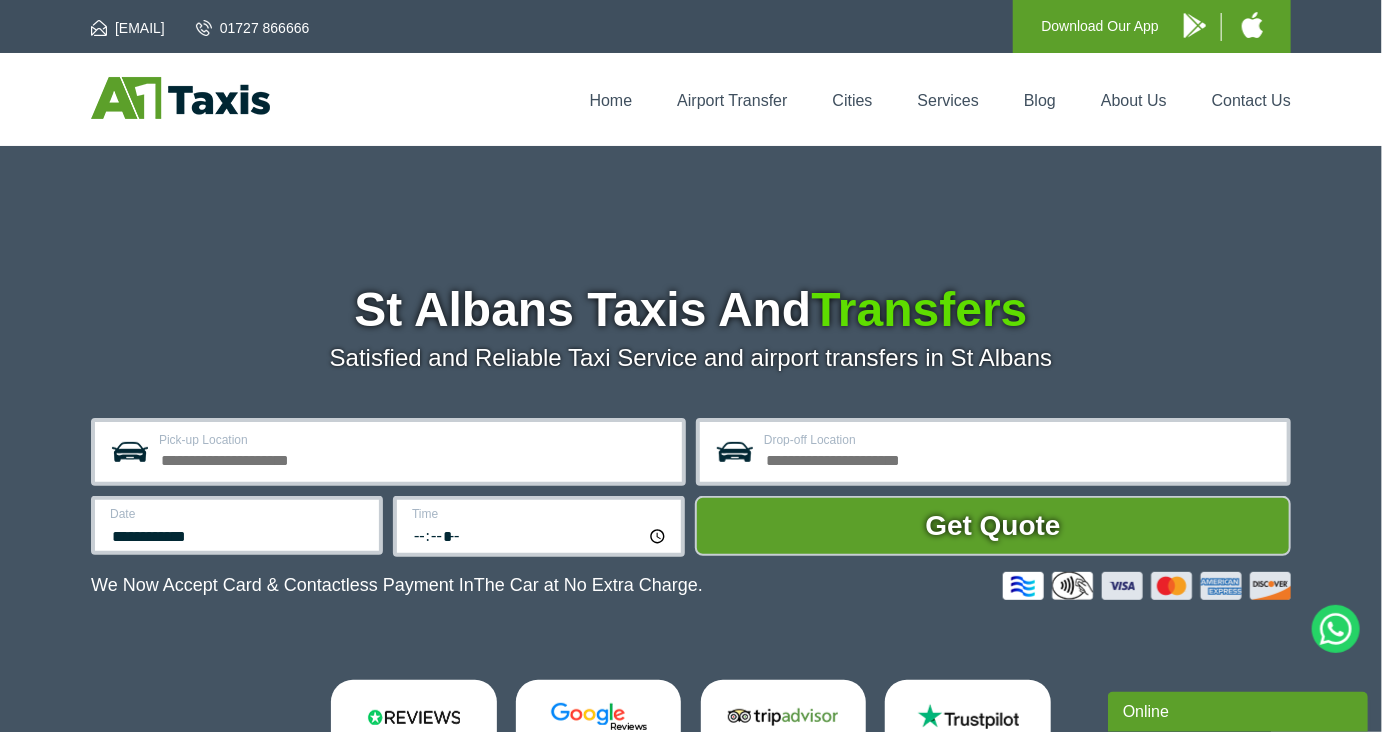 click on "Pick-up Location" at bounding box center [414, 458] 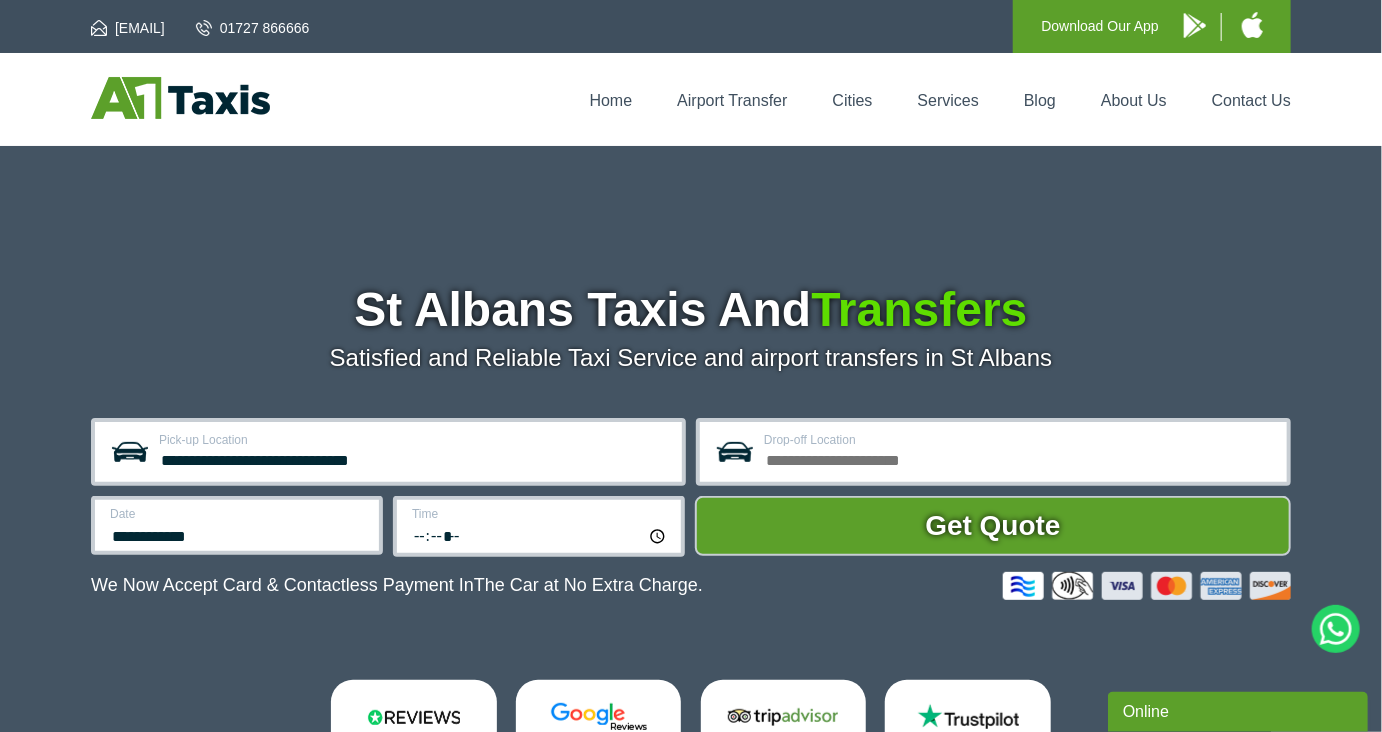 click on "**********" at bounding box center [414, 458] 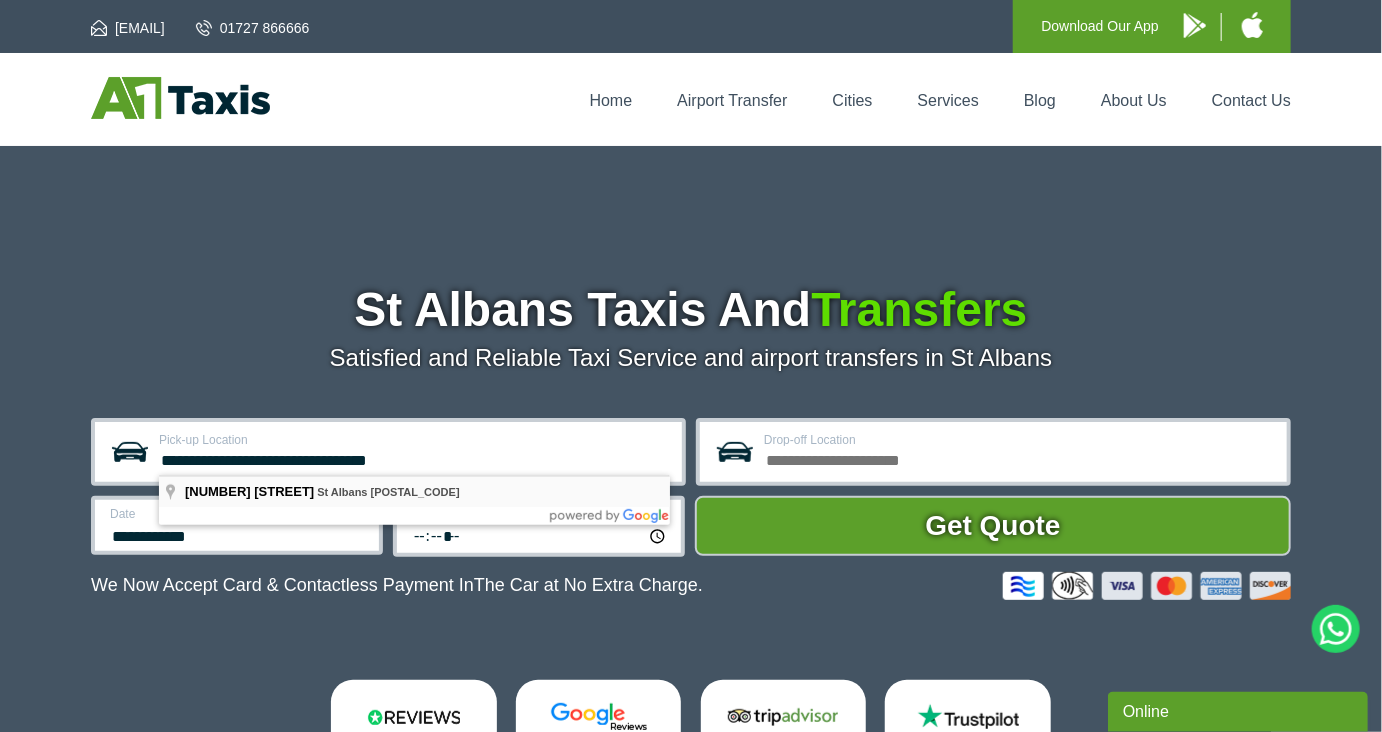 type on "**********" 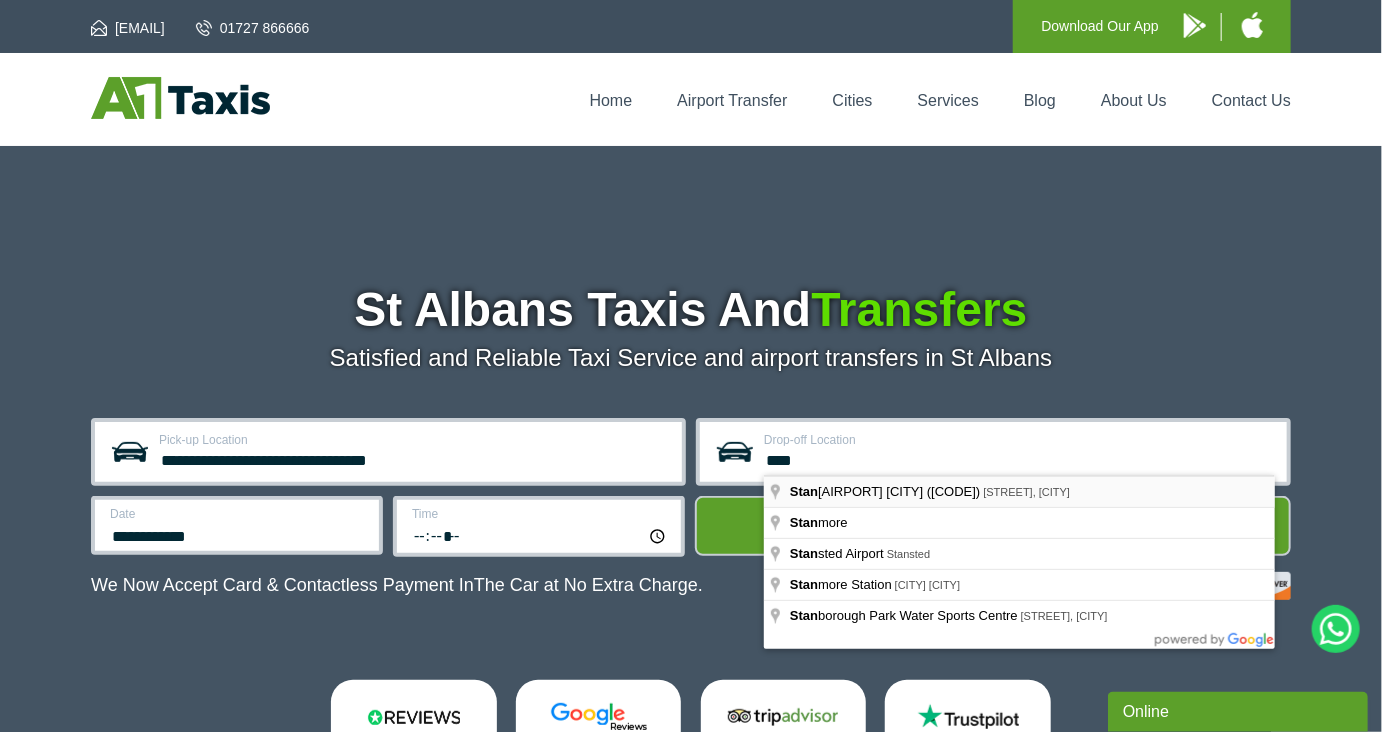 type on "**********" 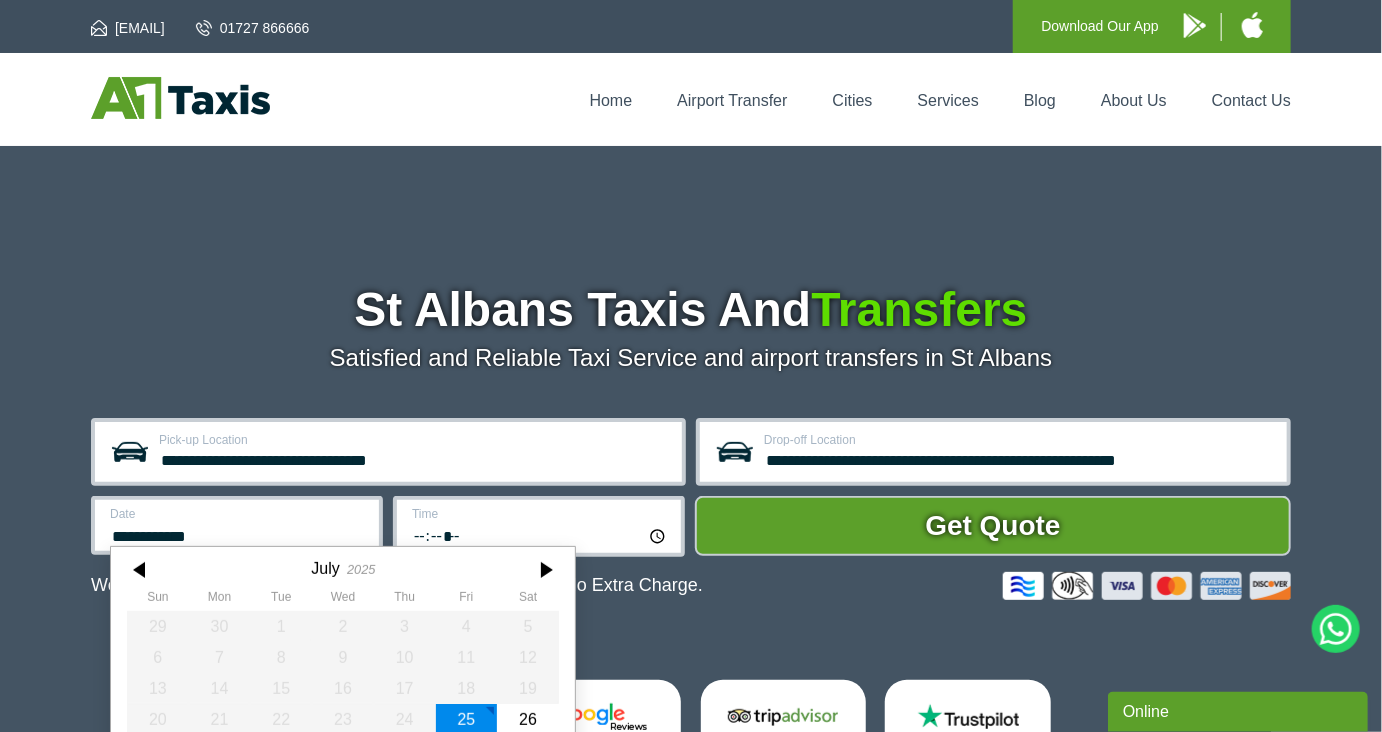 click on "**********" at bounding box center [238, 534] 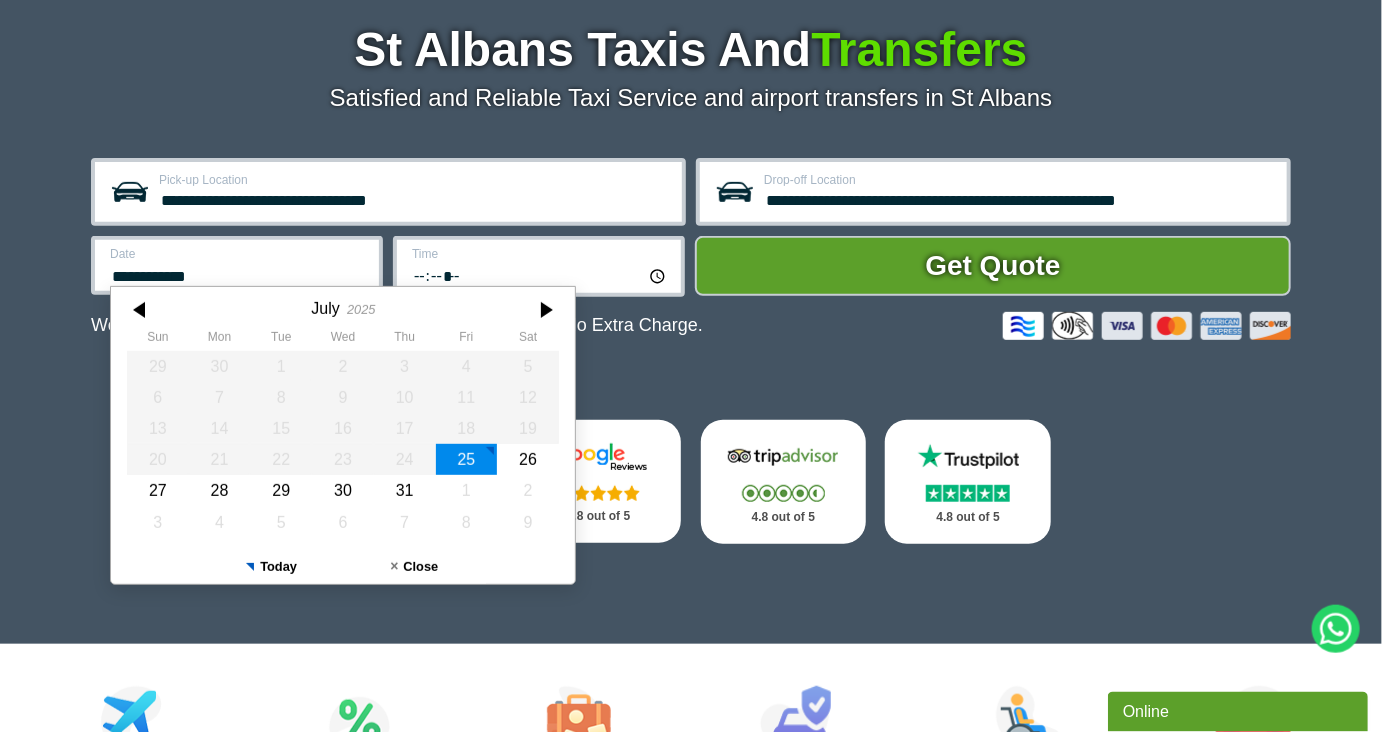 scroll, scrollTop: 263, scrollLeft: 0, axis: vertical 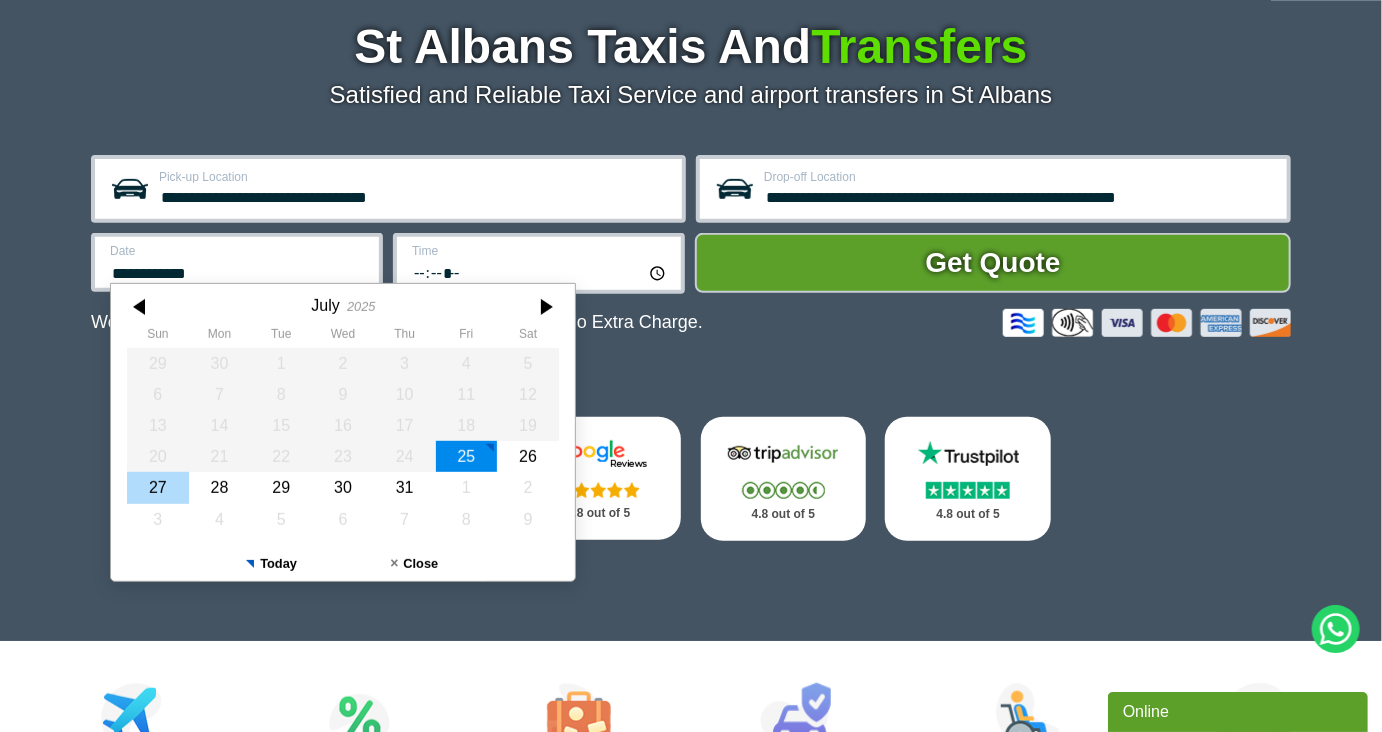 click on "27" at bounding box center (158, 487) 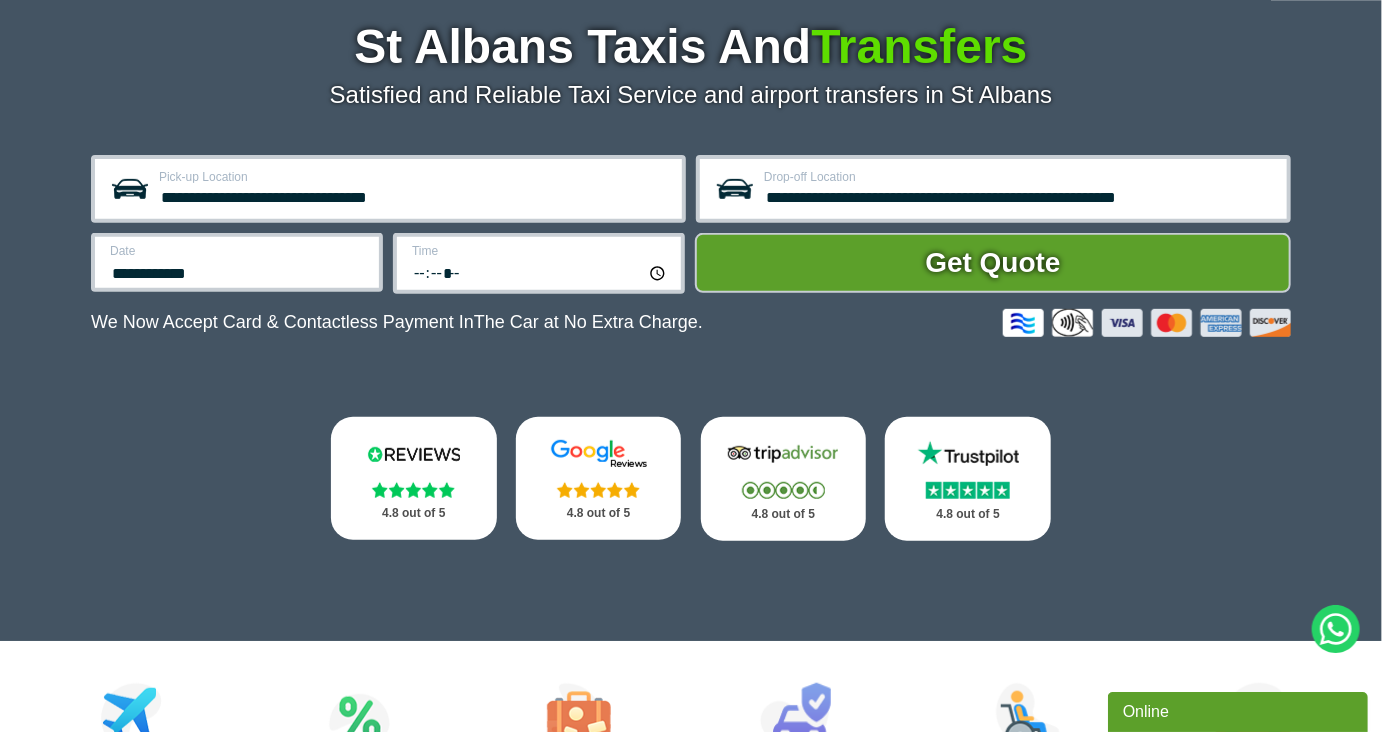 click on "*****" at bounding box center (540, 272) 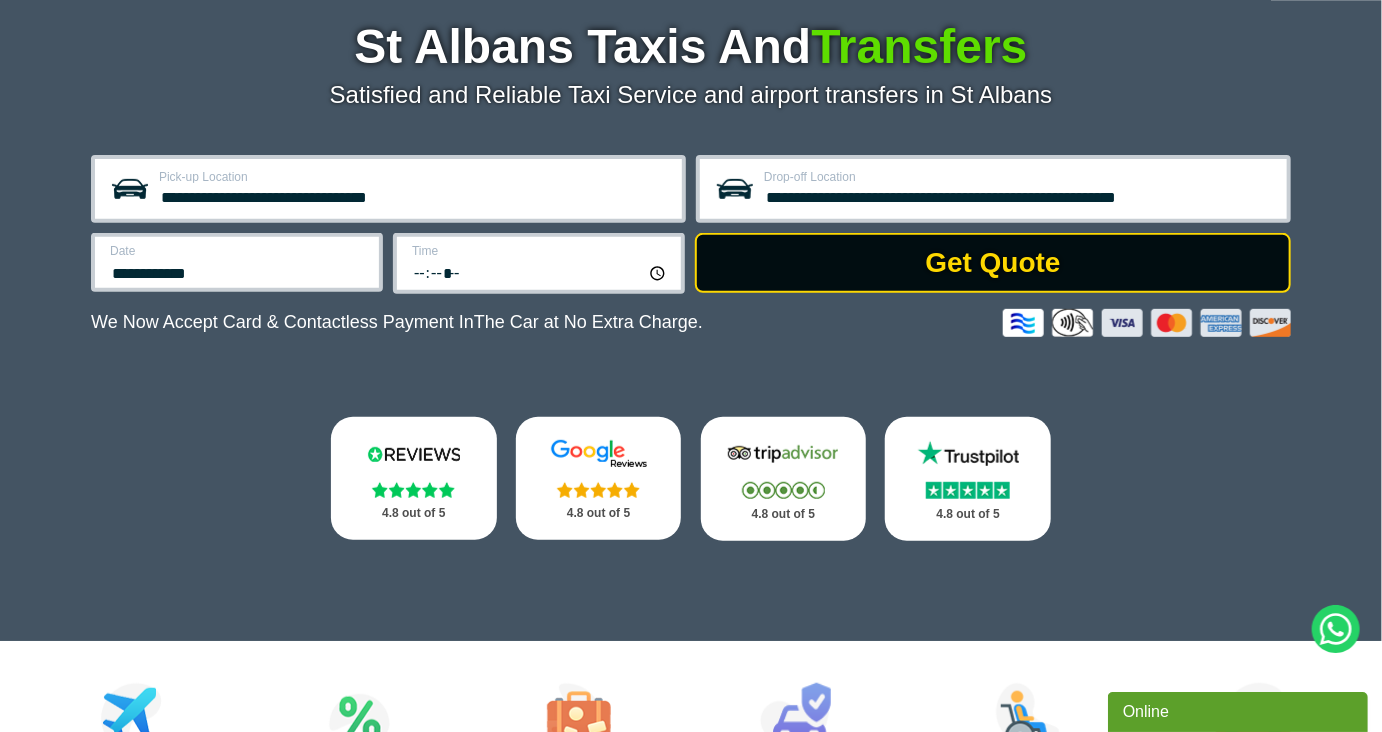 click on "Get Quote" at bounding box center [993, 263] 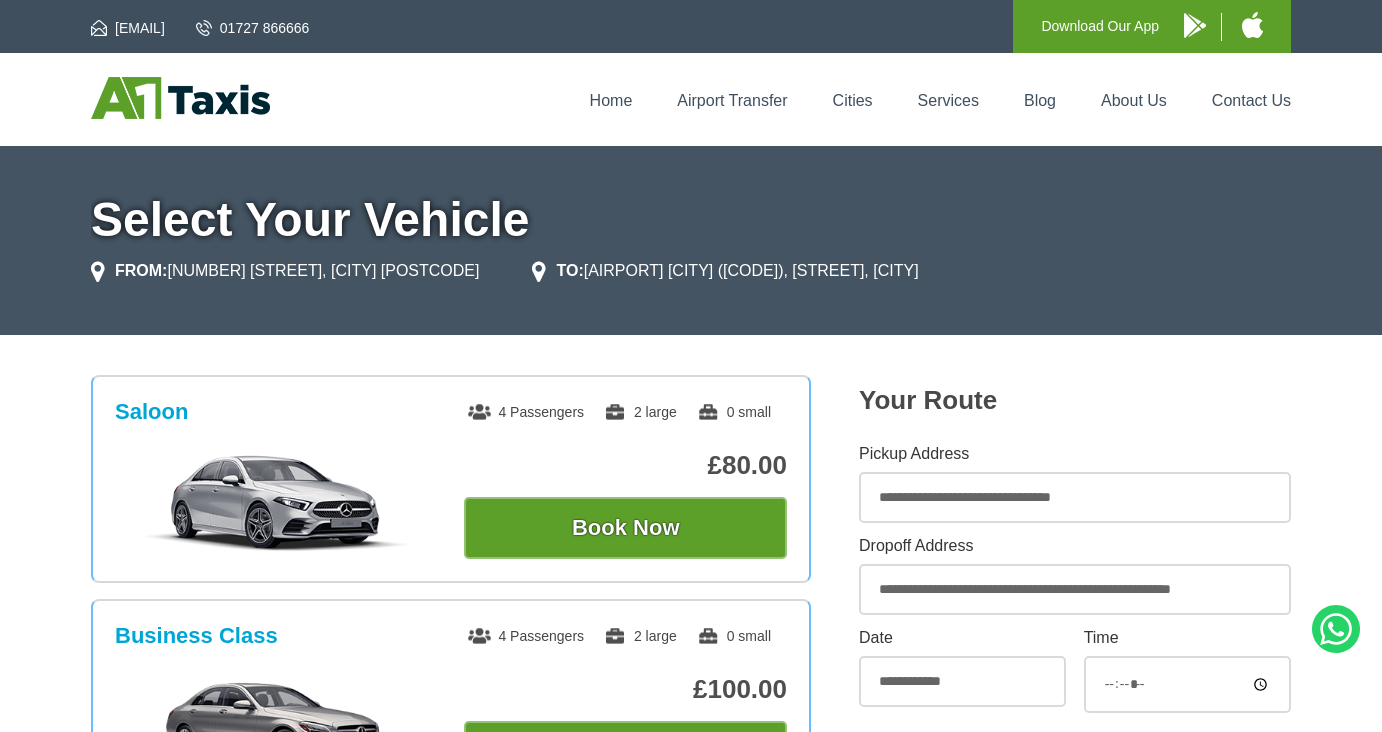 scroll, scrollTop: 0, scrollLeft: 0, axis: both 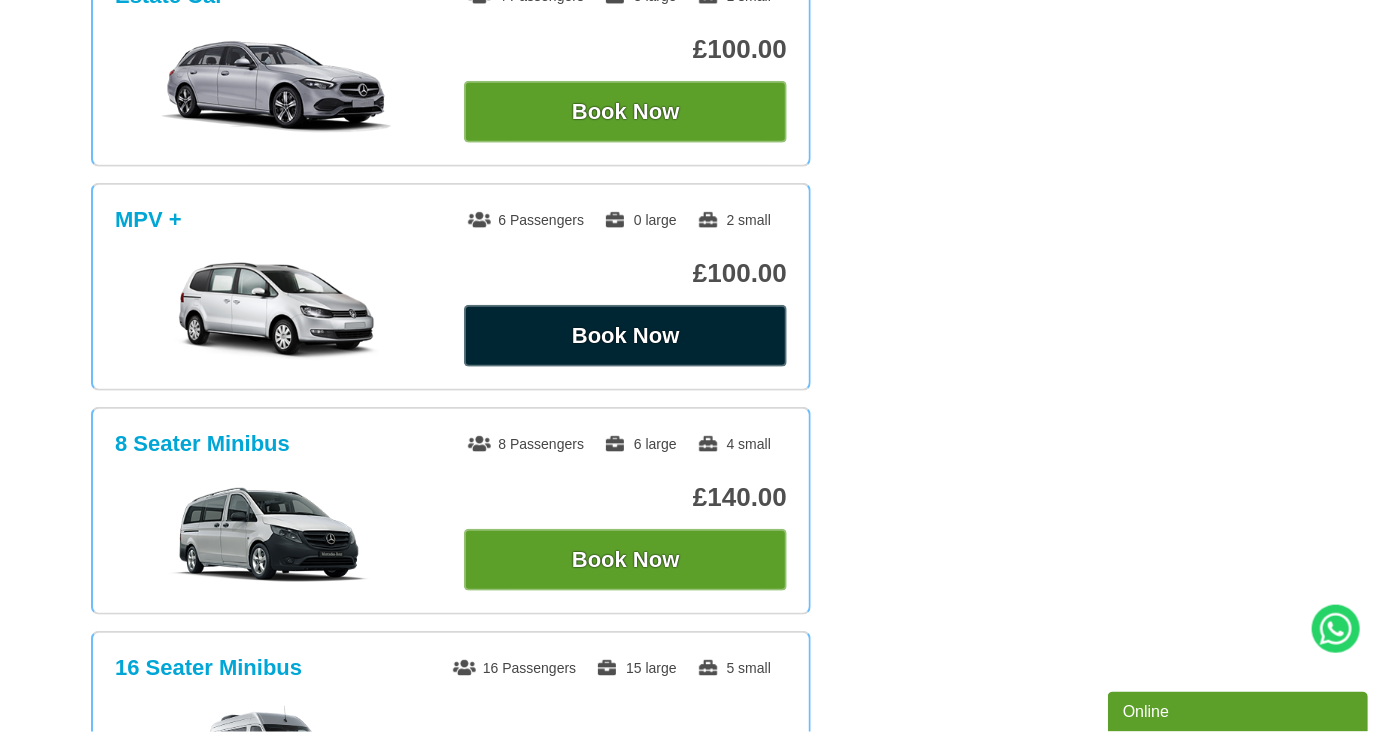 click on "Book Now" at bounding box center [625, 336] 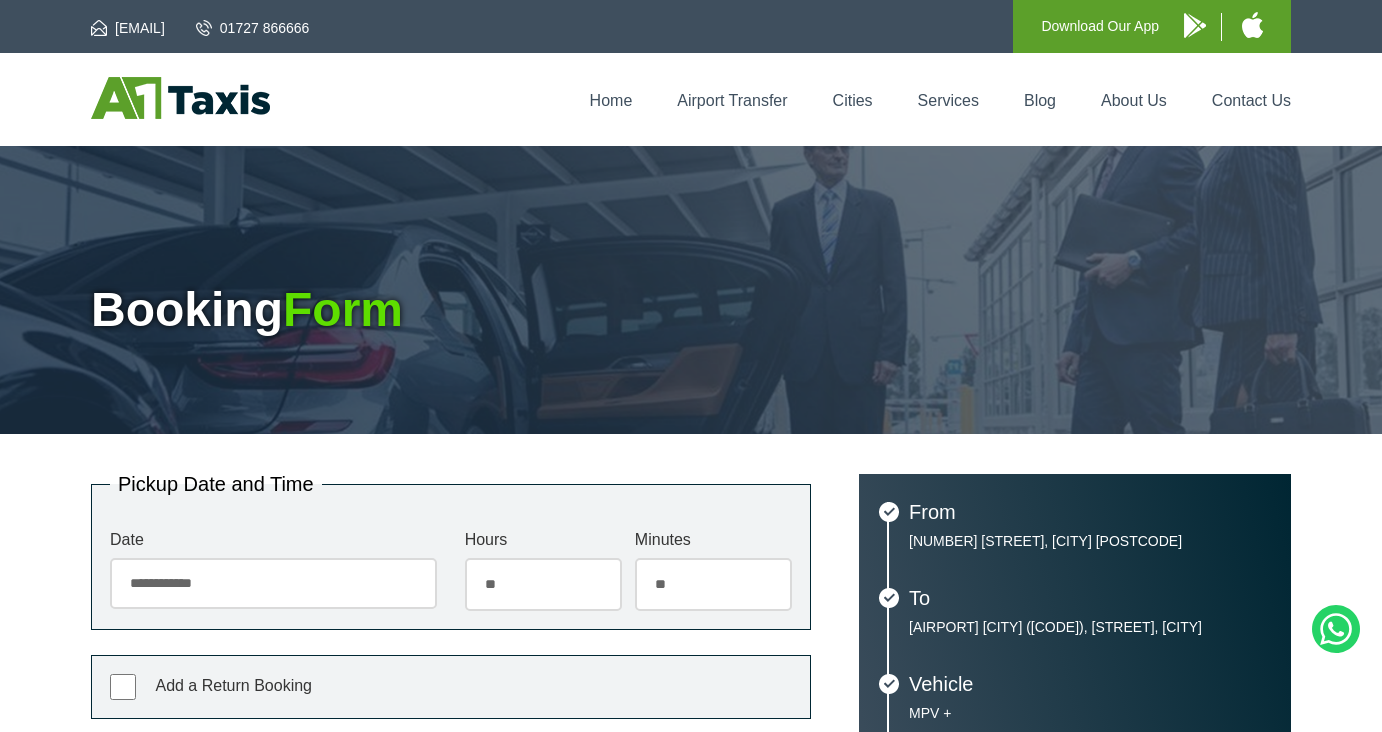 scroll, scrollTop: 0, scrollLeft: 0, axis: both 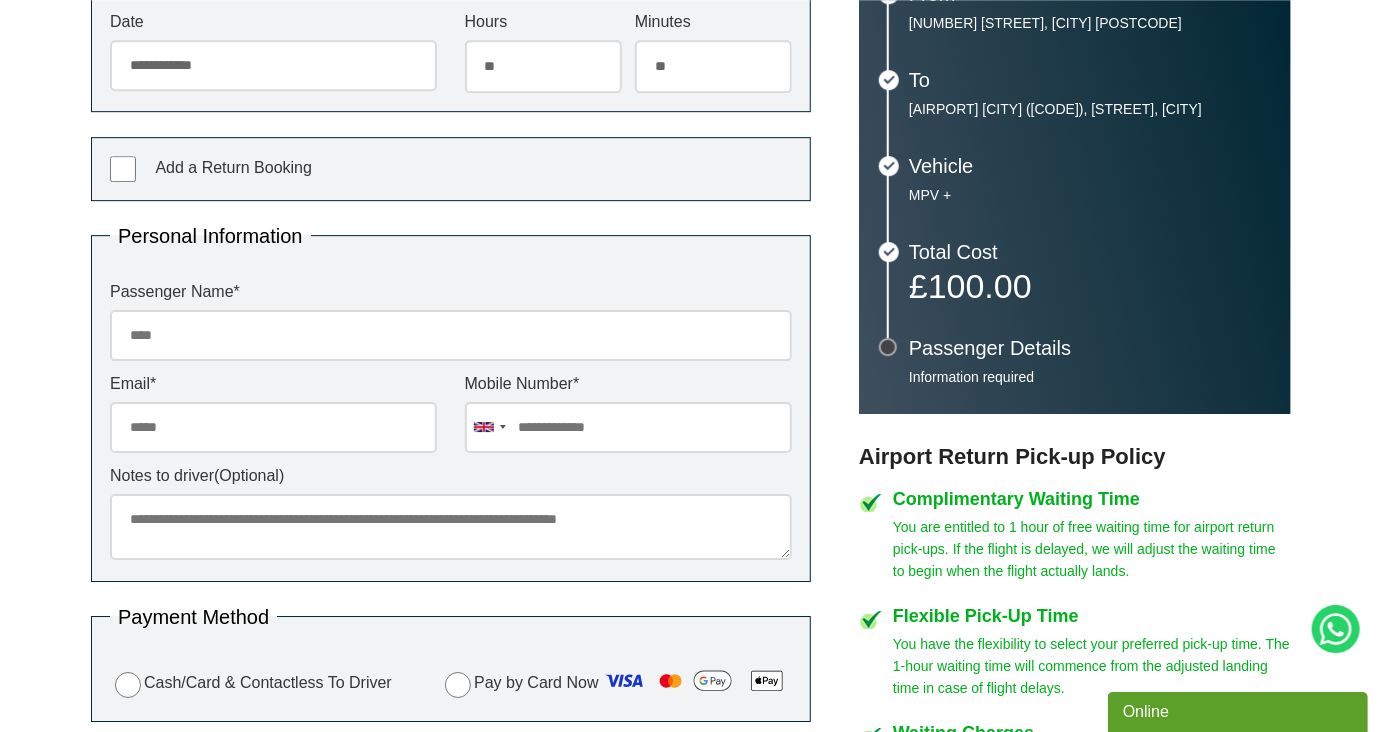 click on "Passenger Name  *" at bounding box center [451, 335] 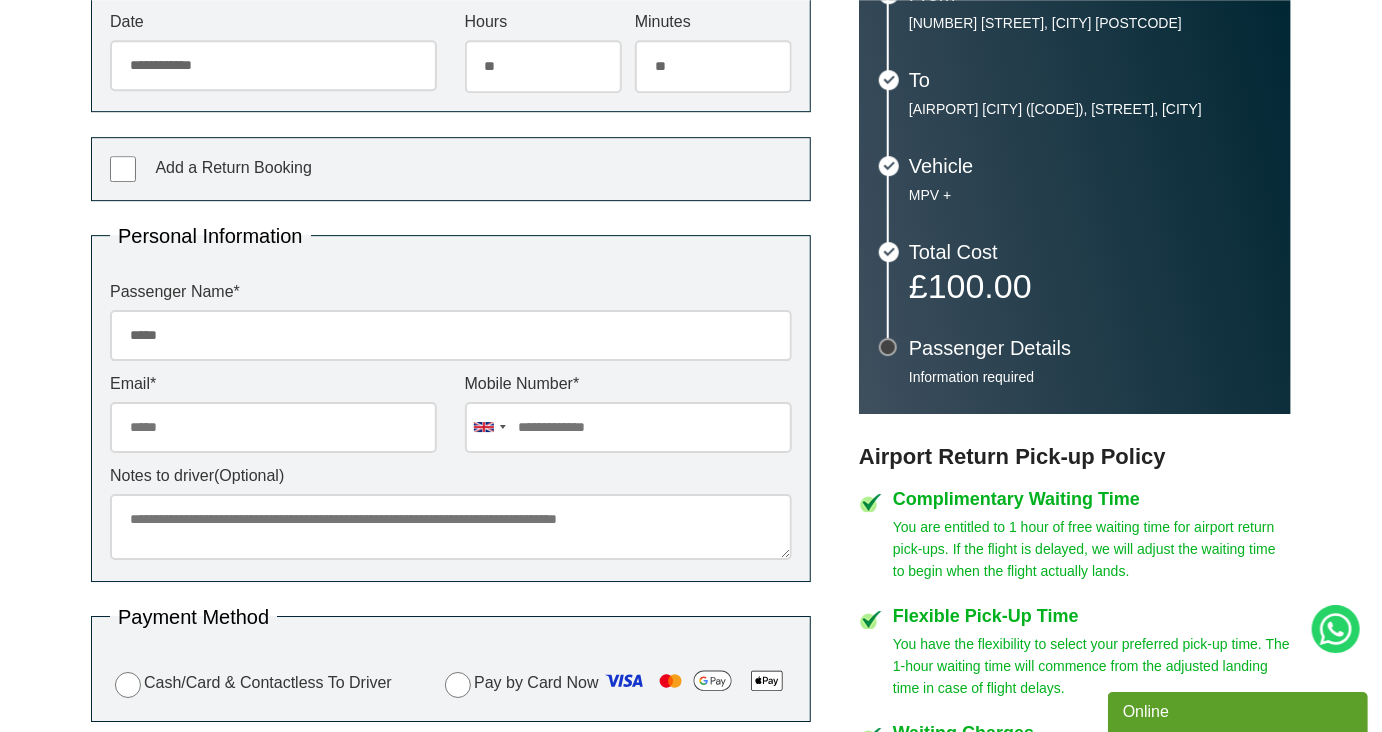 type on "*****" 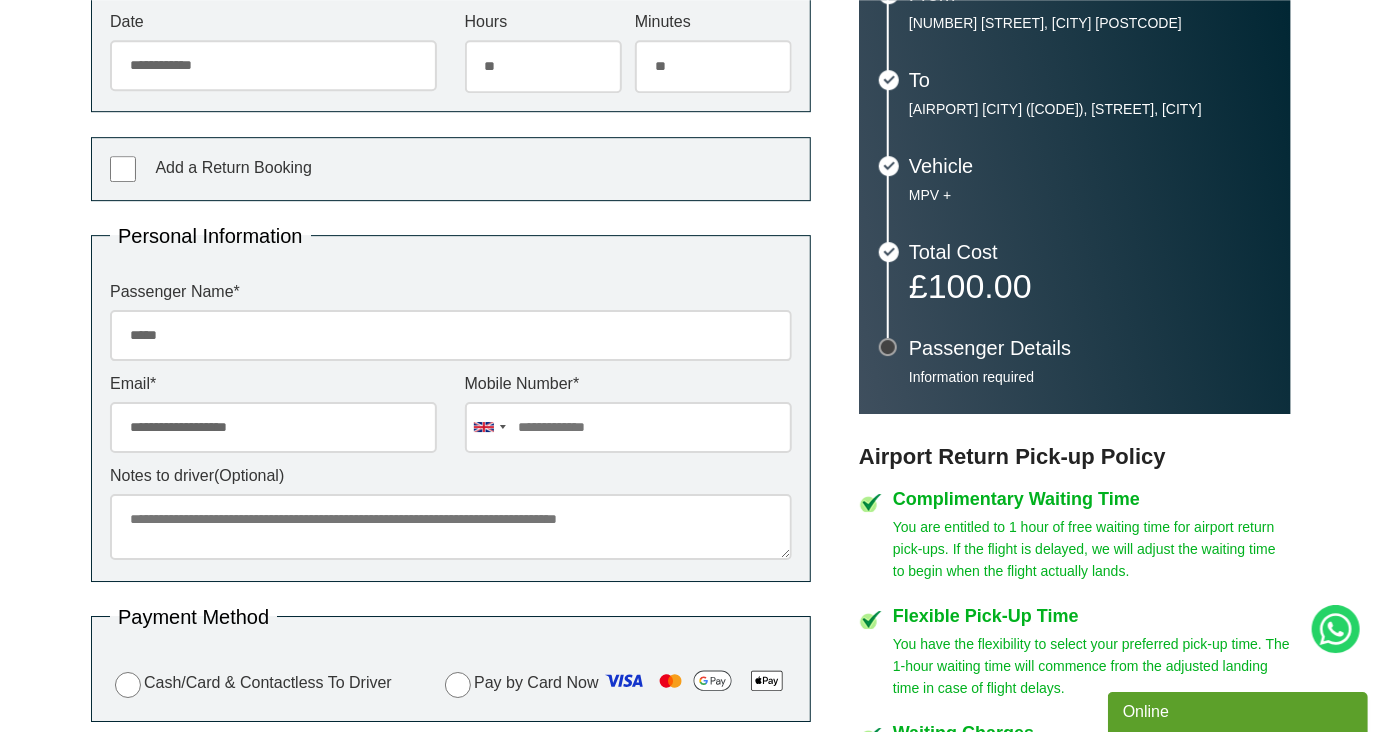 type on "**********" 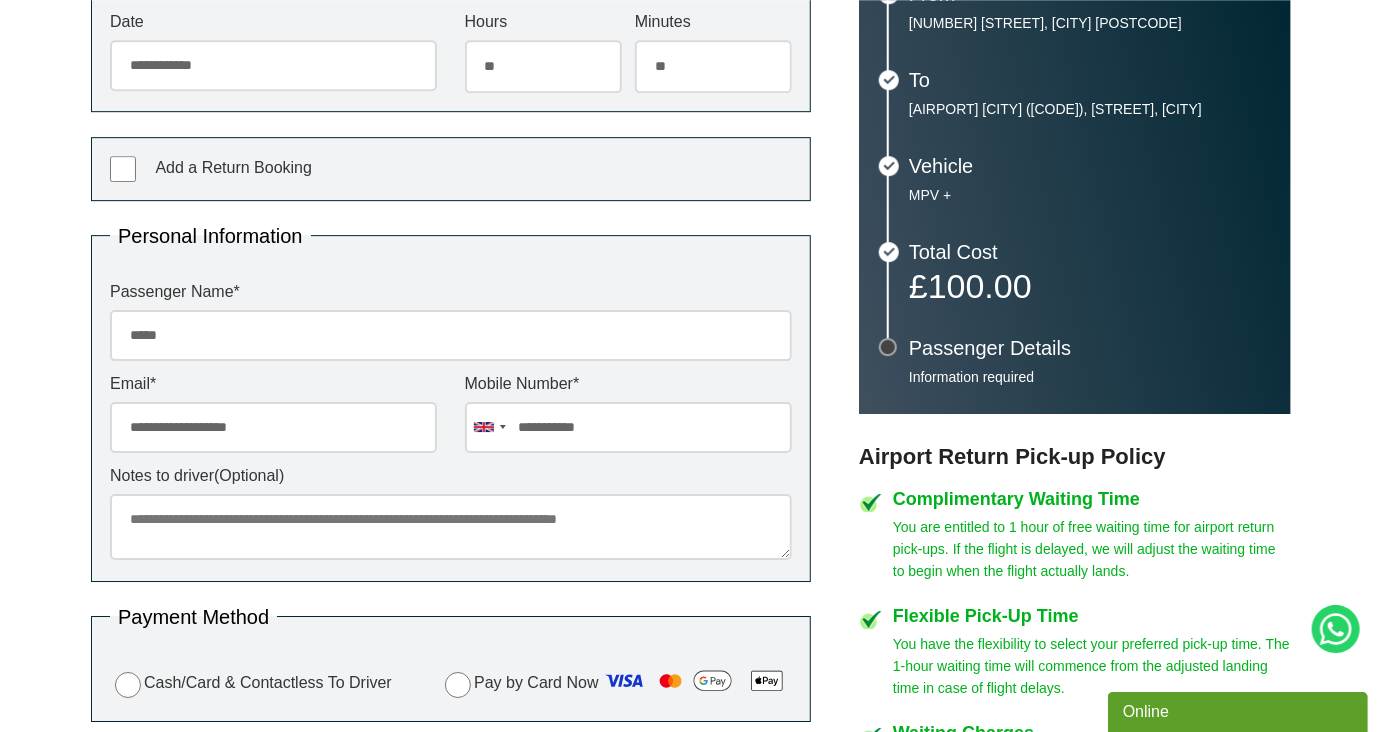 type on "**********" 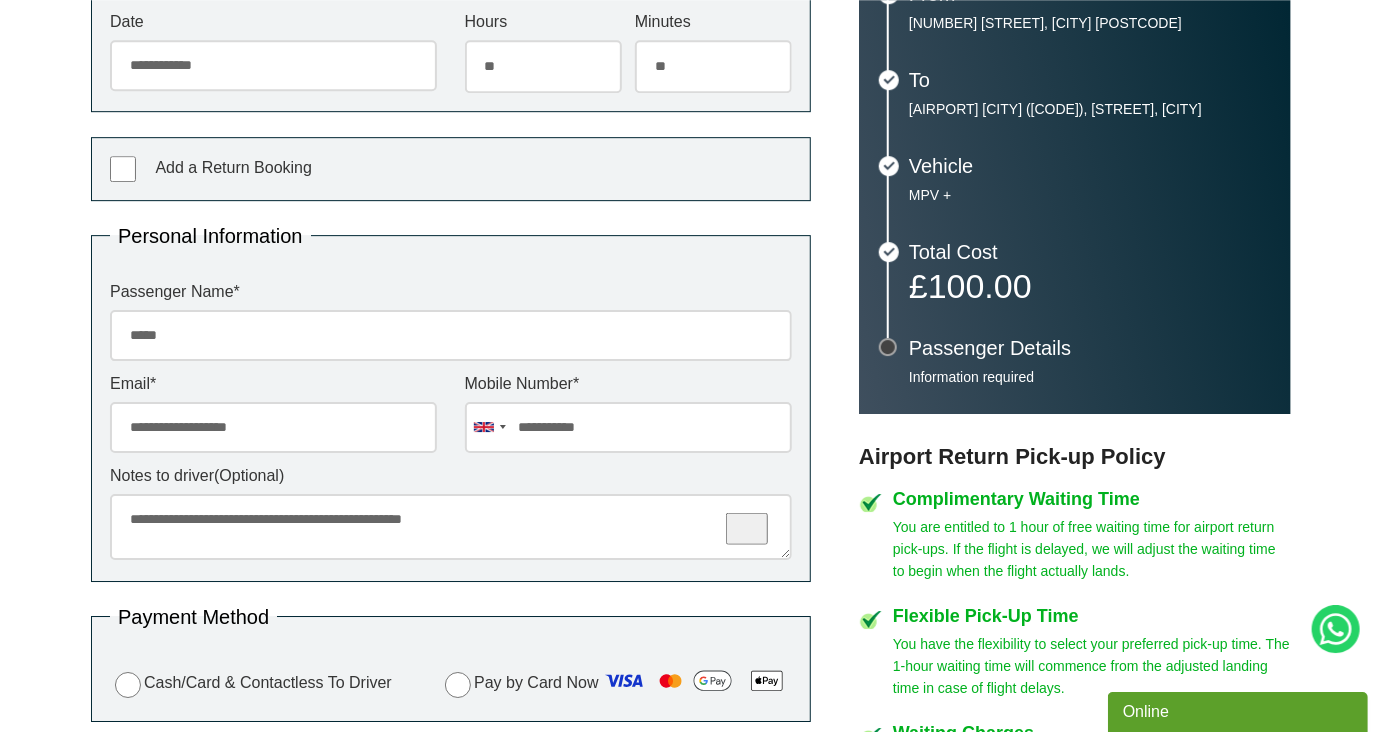 click on "Email Facebook Twitter Menu Menu
HOME
Airport Transfer
Cities
Services
Blog
About
Contact
Airport Transfer
Luton Airport
Gatwick Airport
London City Airport
Heathrow Airport
Stansted Airport
Cities
Colney Heath
Park Street Lane
Bricket Wood
Harpenden
Harpenden Rural
London Colney
Redbourn
Sandridge
St Michael
St Stephen
Dunstable
Luton
Houghton Regis
Hitchin
Letchworth
Baldock
Stevenage
Welwyn Garden City" at bounding box center (691, 422) 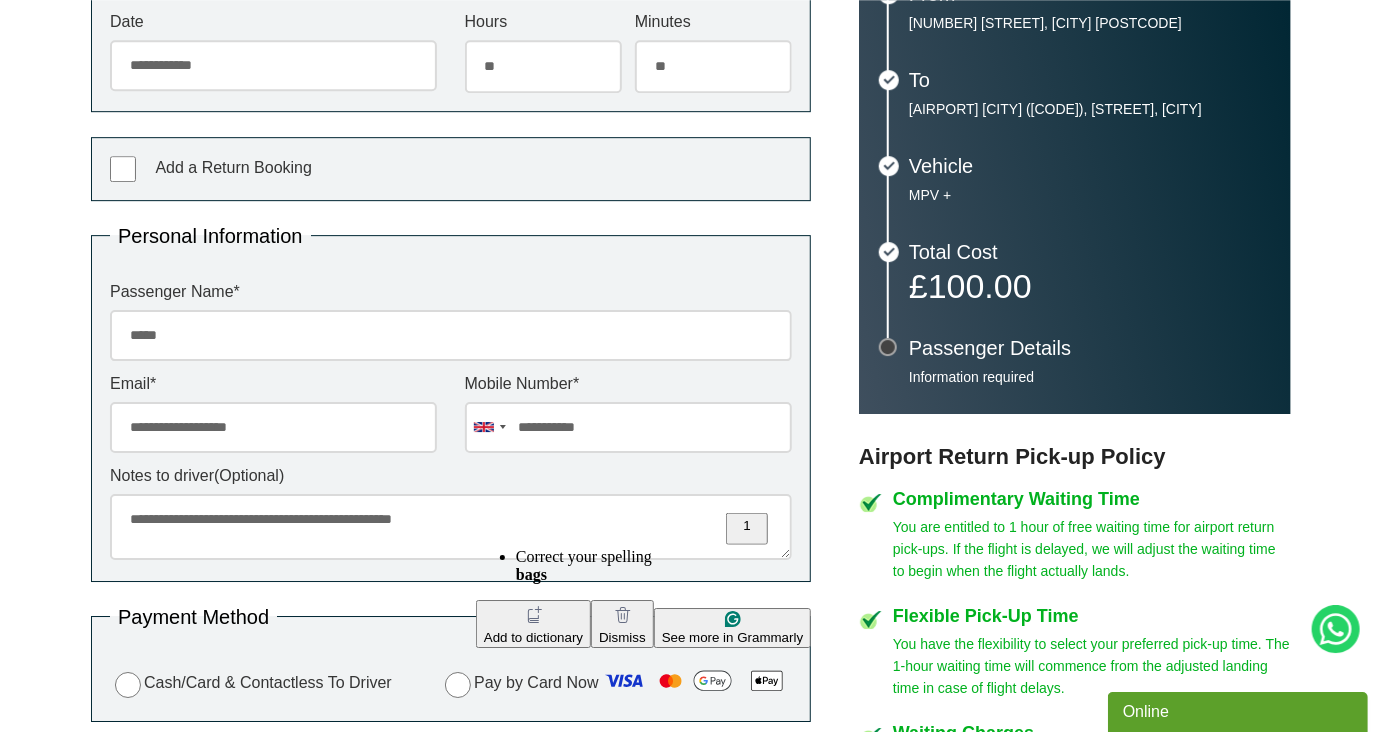 click on "Email Facebook Twitter Menu Menu
HOME
Airport Transfer
Cities
Services
Blog
About
Contact
Airport Transfer
Luton Airport
Gatwick Airport
London City Airport
Heathrow Airport
Stansted Airport
Cities
Colney Heath
Park Street Lane
Bricket Wood
Harpenden
Harpenden Rural
London Colney
Redbourn
Sandridge
St Michael
St Stephen
Dunstable
Luton
Houghton Regis
Hitchin
Letchworth
Baldock
Stevenage
Welwyn Garden City" at bounding box center [691, 422] 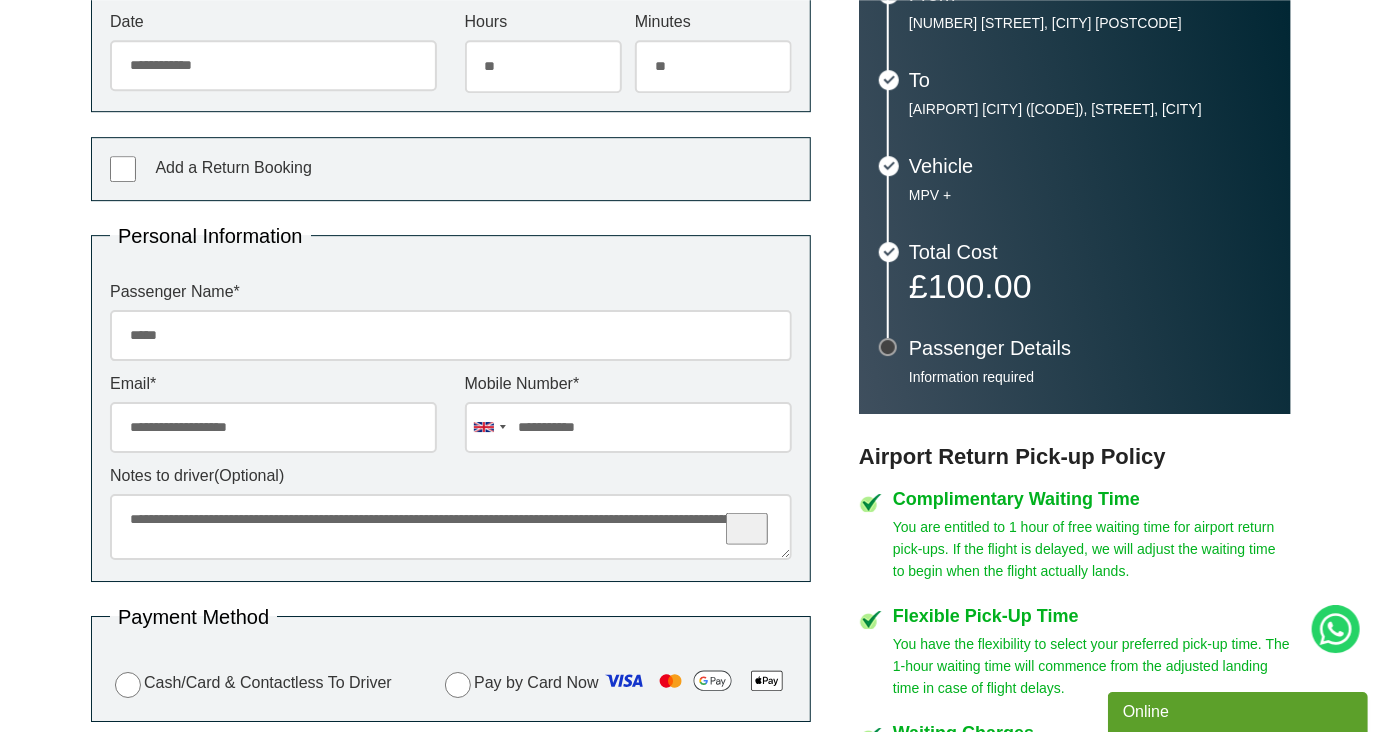 type on "**********" 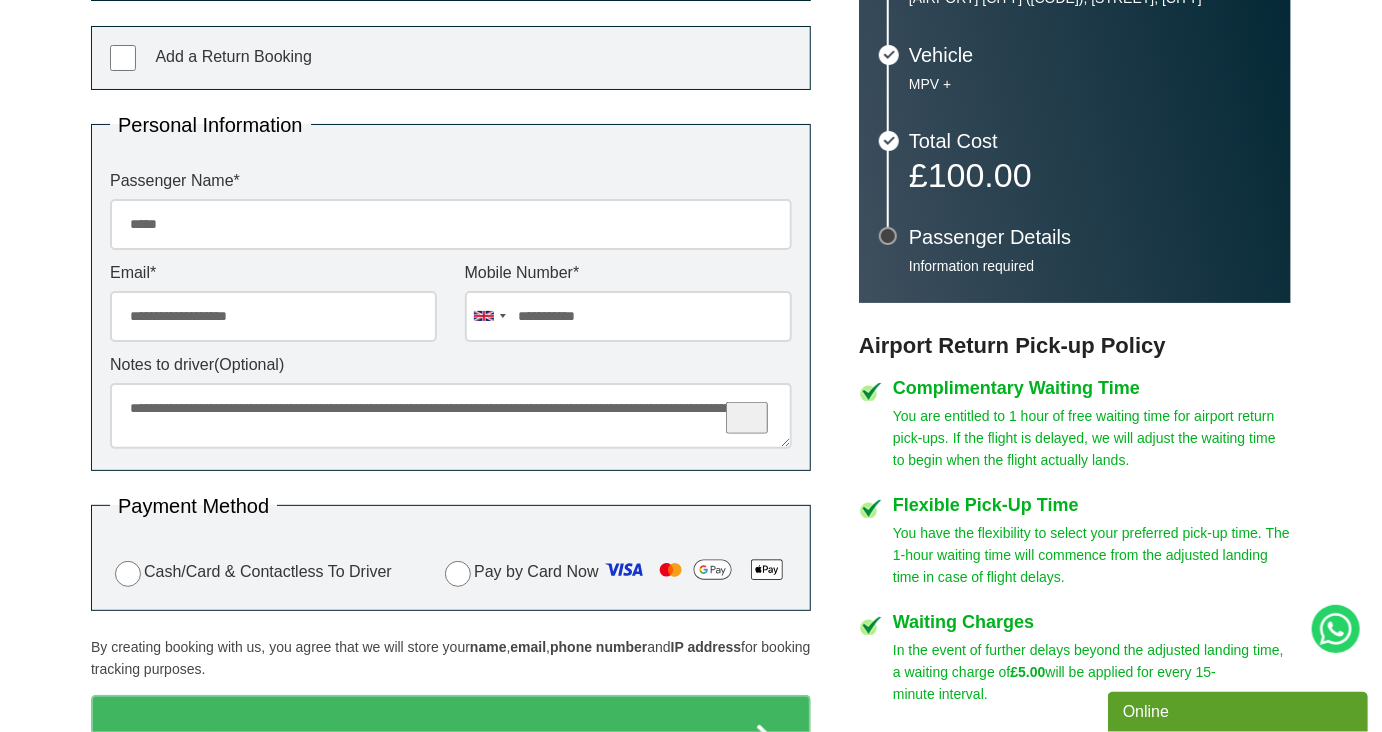 click on "Pay by Card Now
Visa
Mastercard
GooglePay ApplePay" at bounding box center (616, 573) 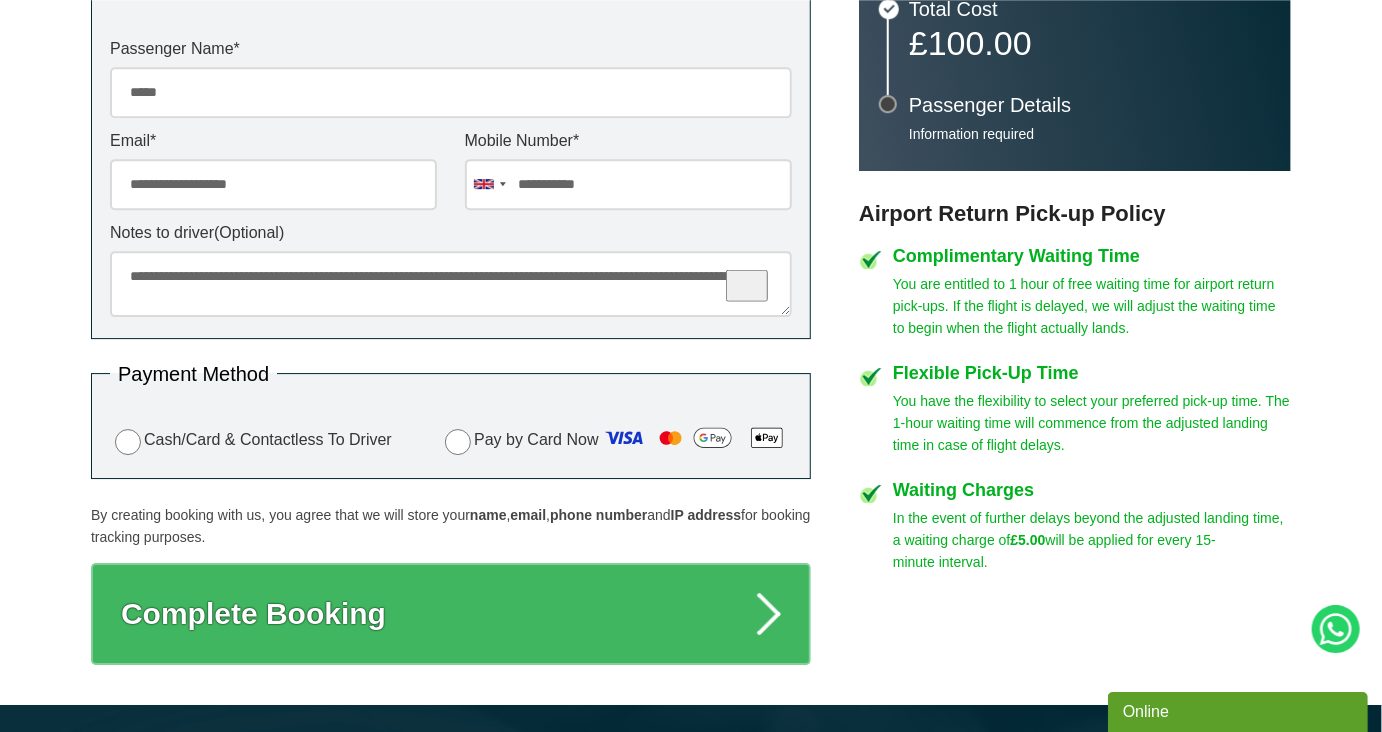 scroll, scrollTop: 764, scrollLeft: 0, axis: vertical 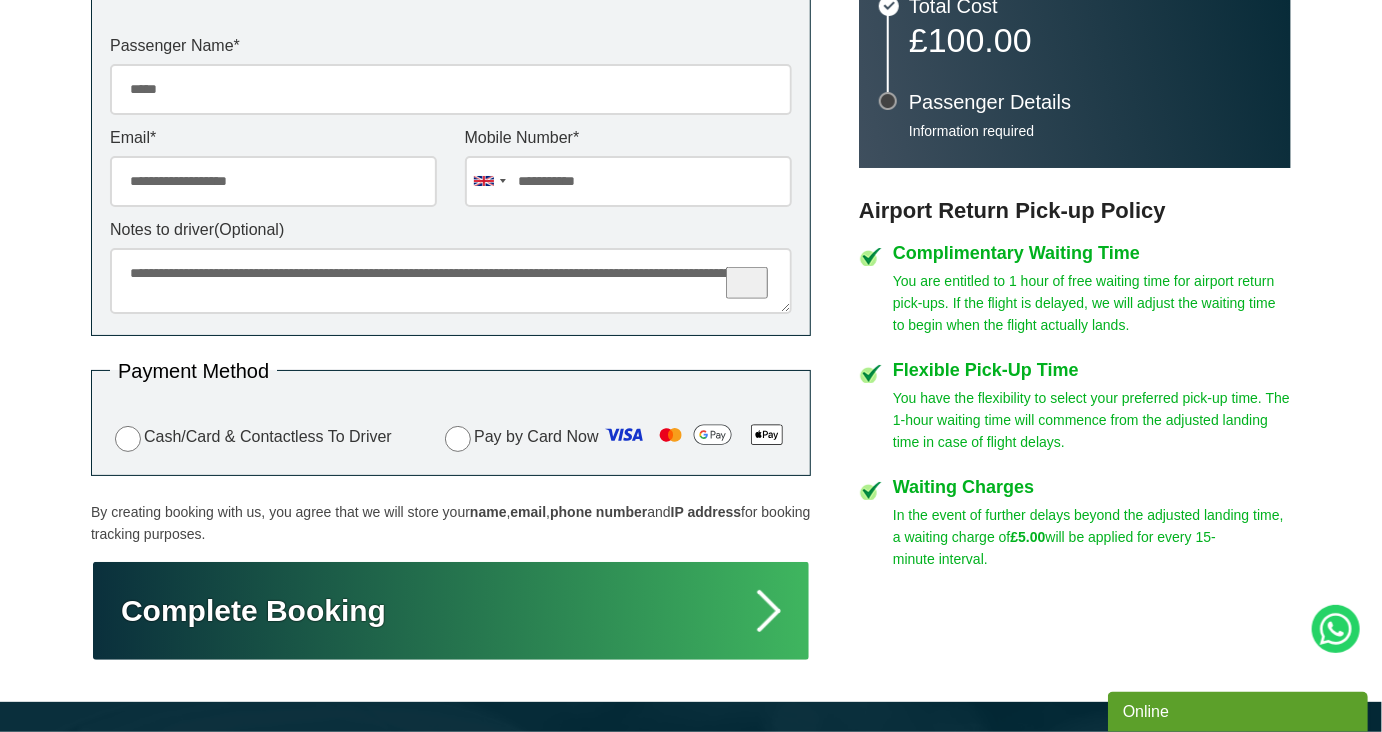 click on "Complete Booking" at bounding box center [451, 611] 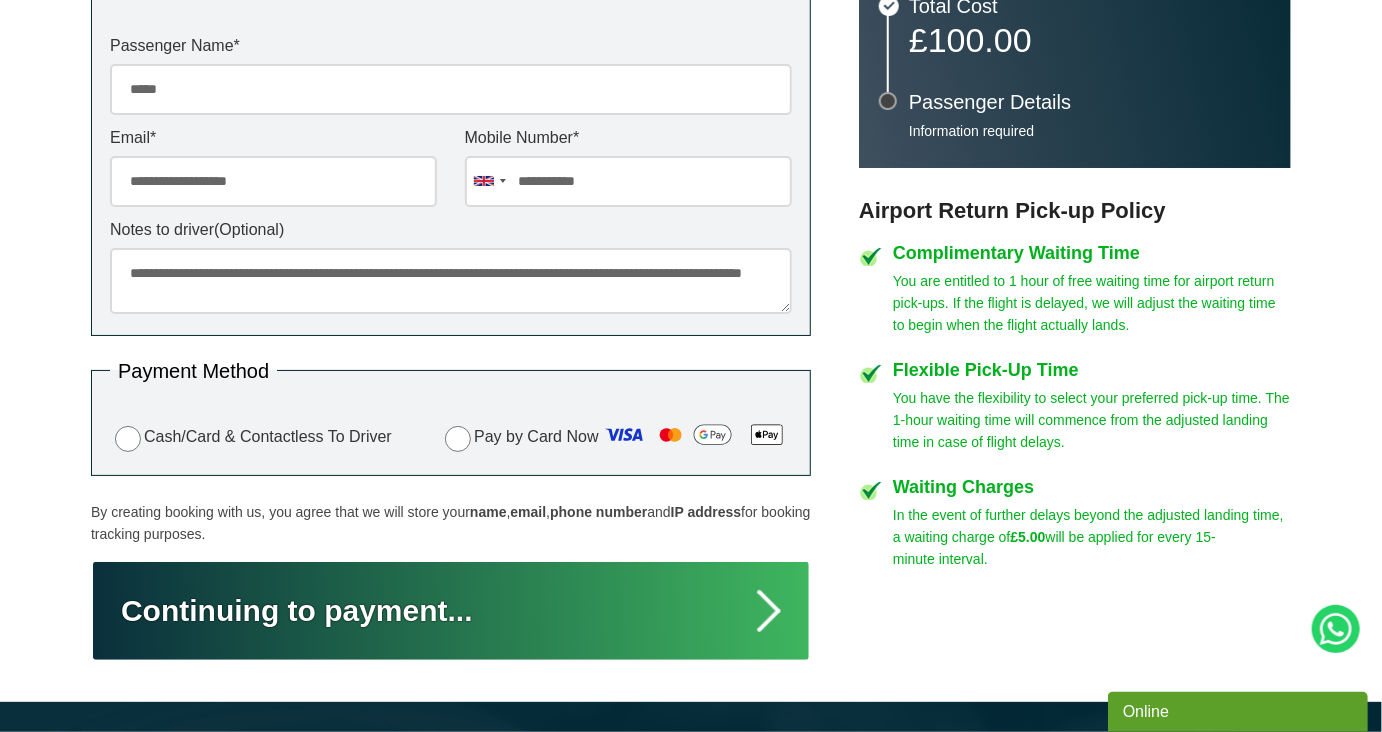 type on "**********" 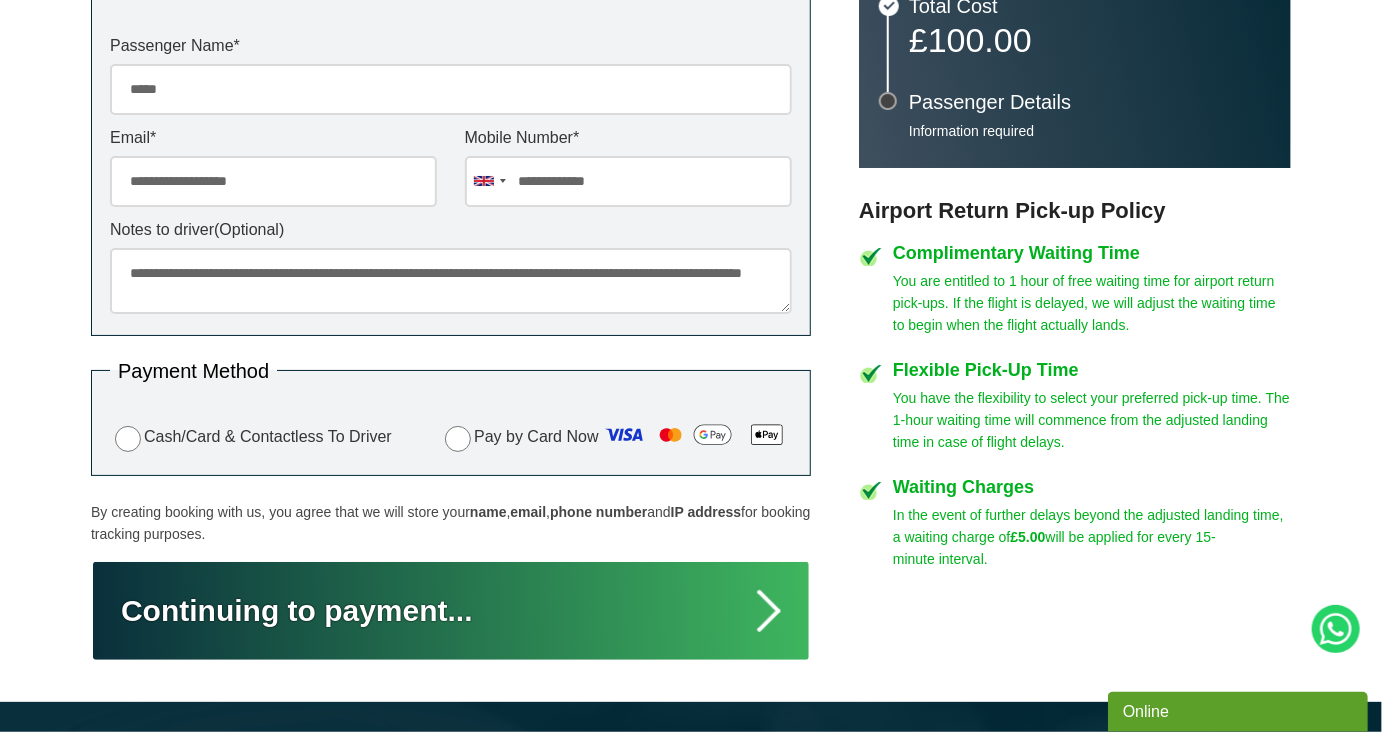 scroll, scrollTop: 371, scrollLeft: 0, axis: vertical 